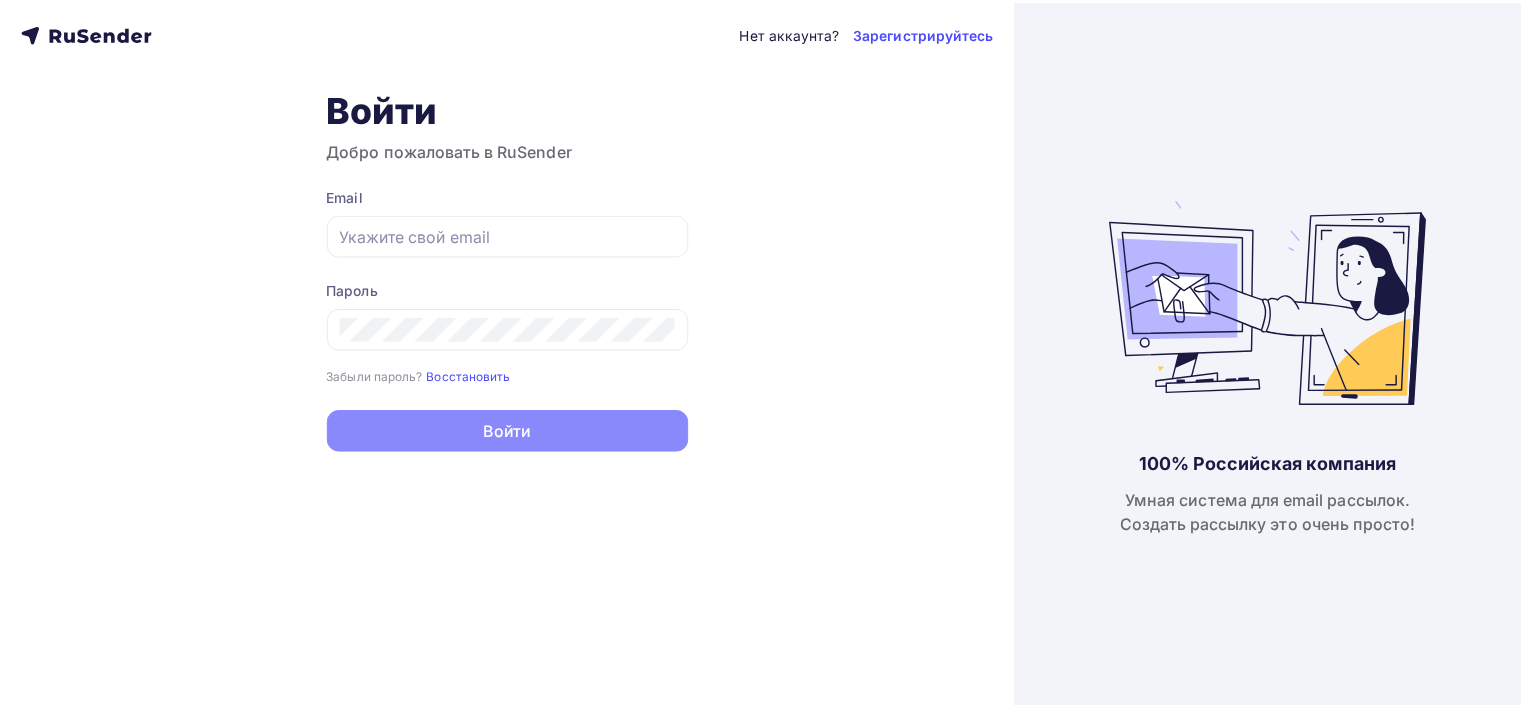 scroll, scrollTop: 0, scrollLeft: 0, axis: both 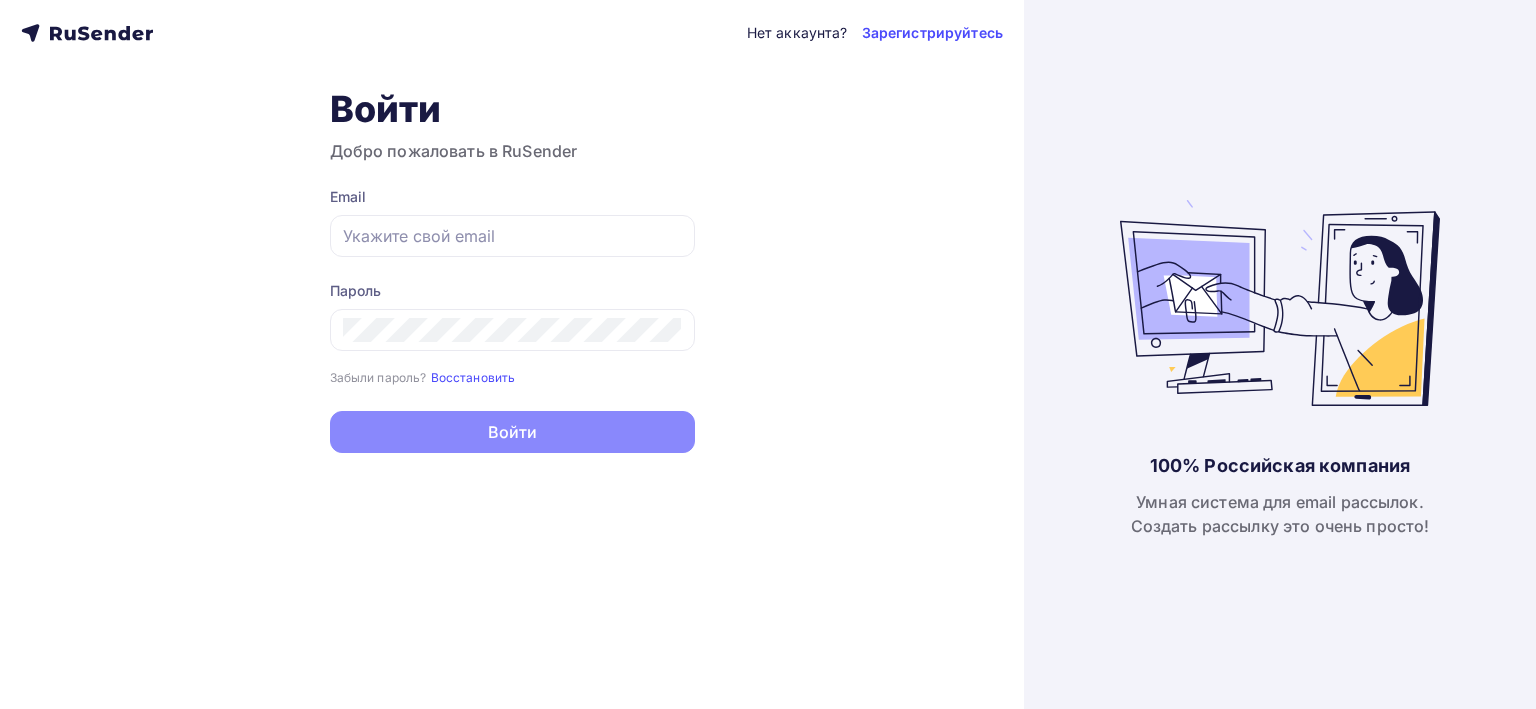 type on "[EMAIL]" 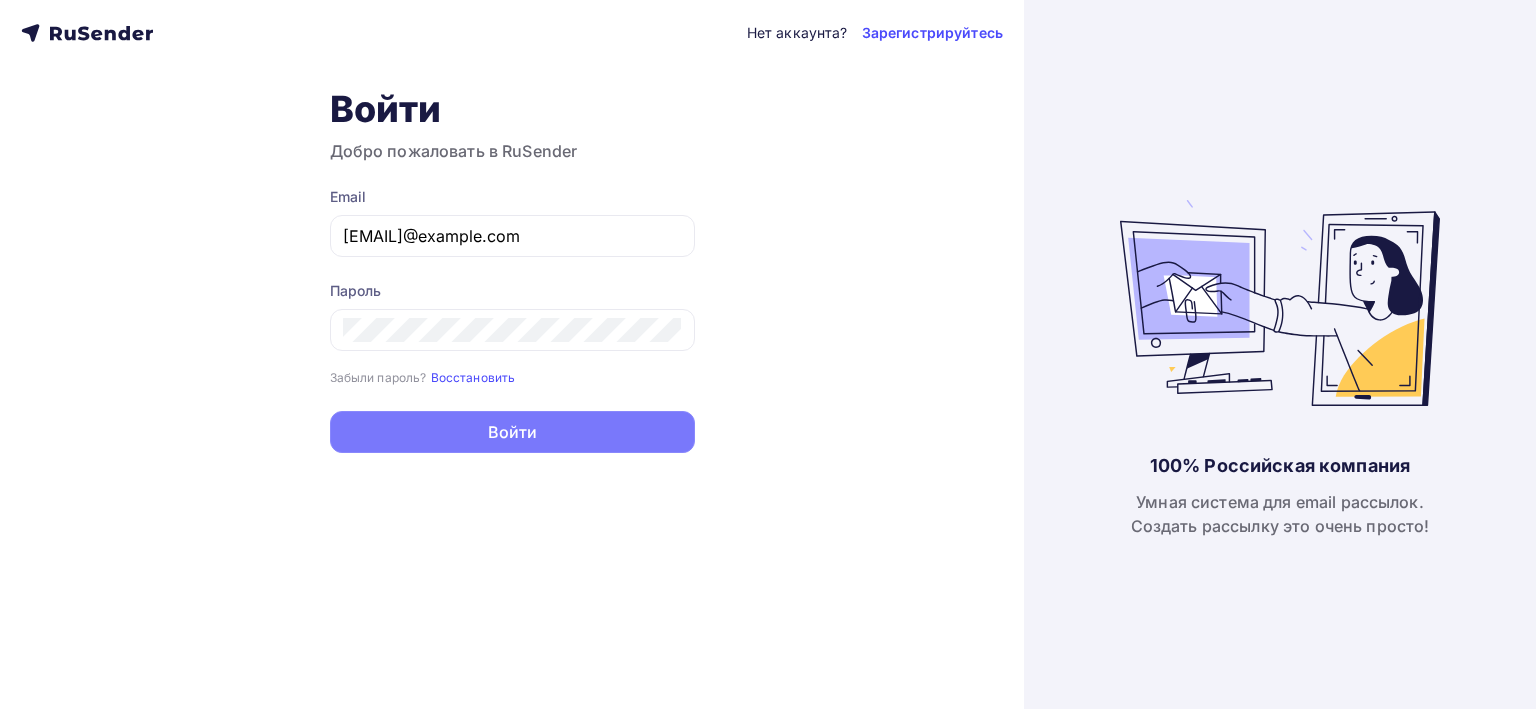 click on "Войти" at bounding box center [512, 432] 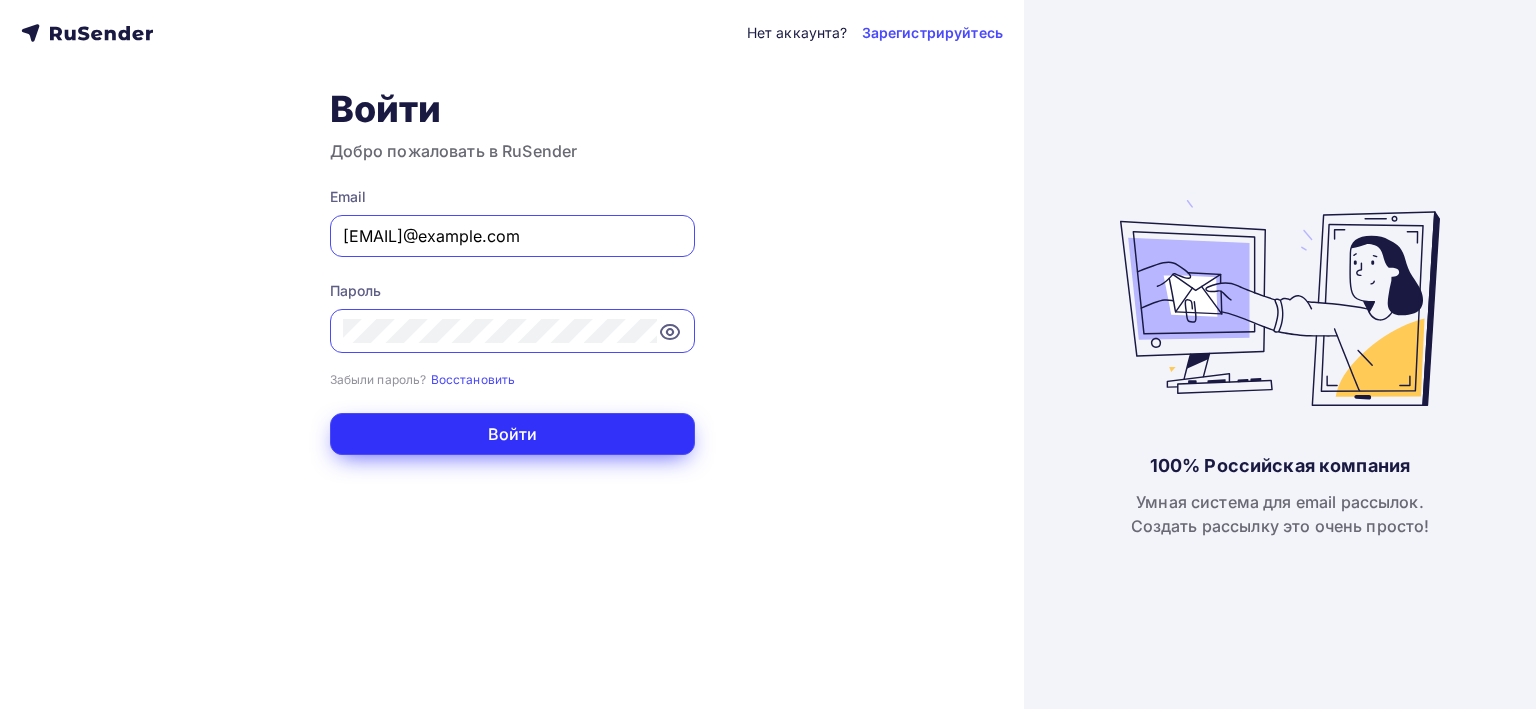 click on "Войти" at bounding box center [512, 434] 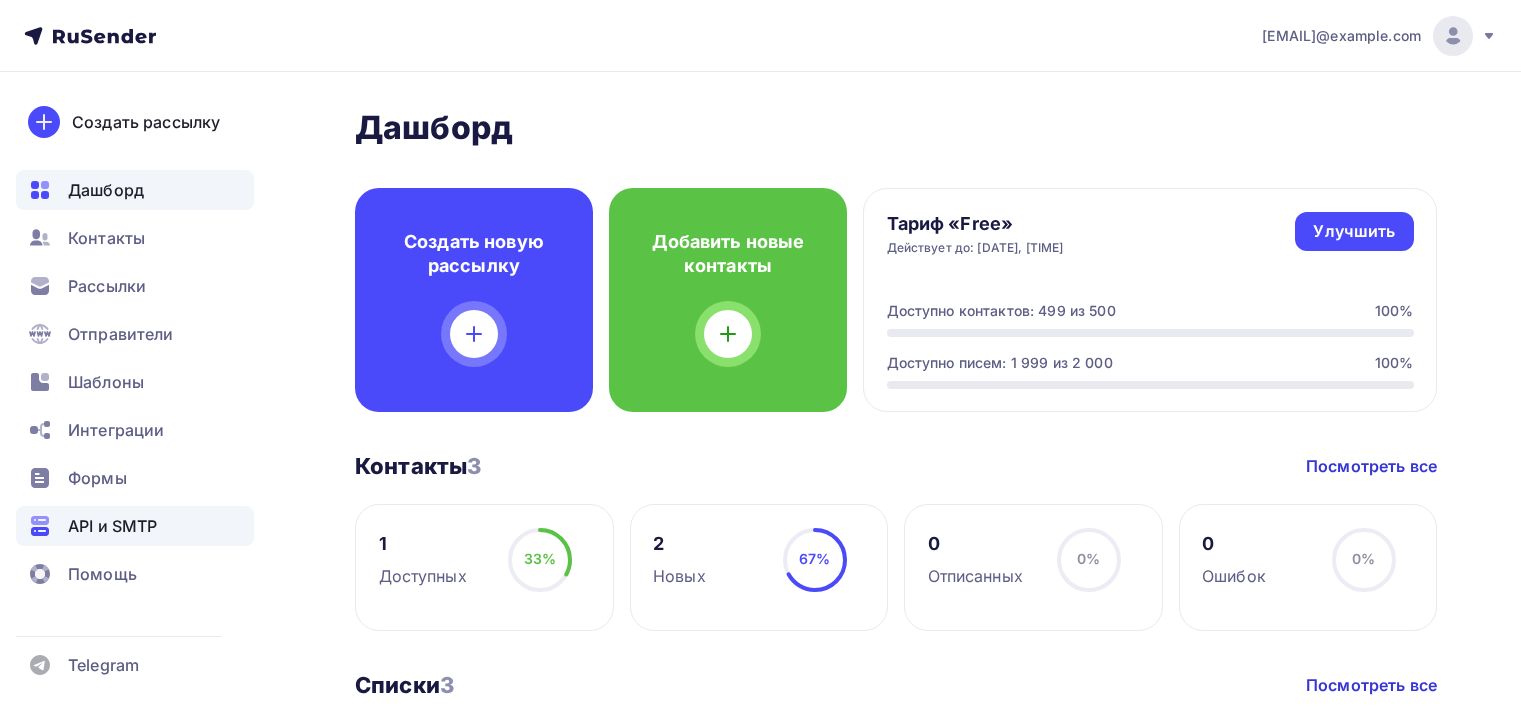 click on "API и SMTP" at bounding box center (112, 526) 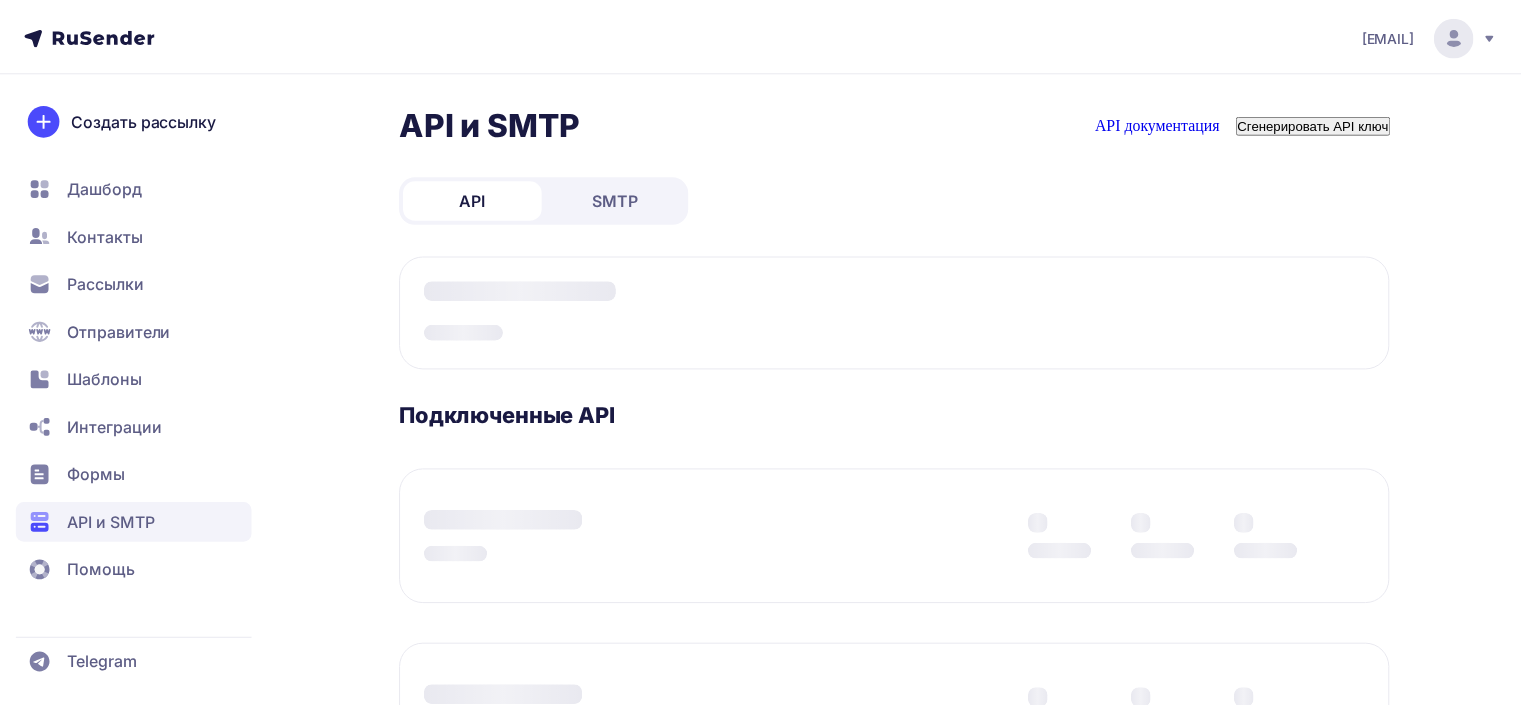 scroll, scrollTop: 0, scrollLeft: 0, axis: both 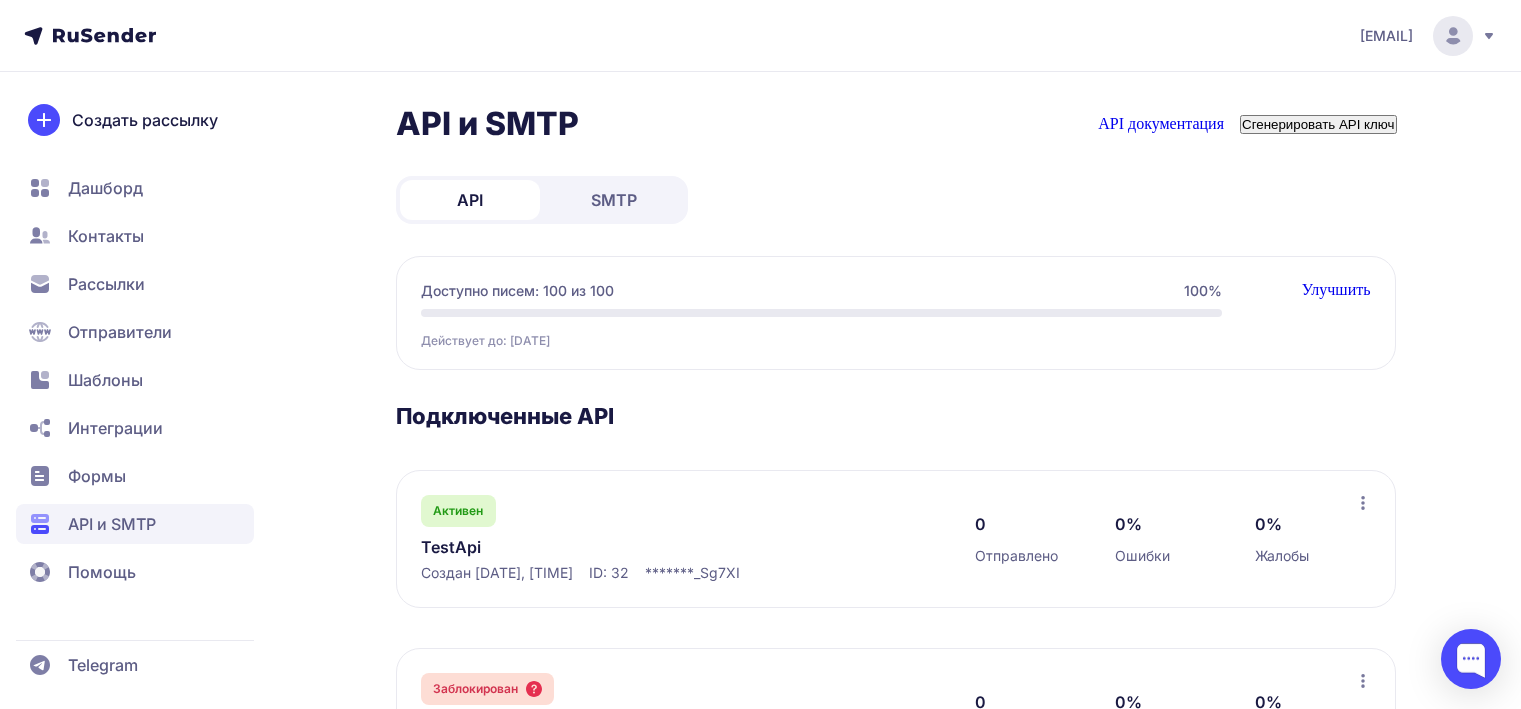 click on "Интеграции" 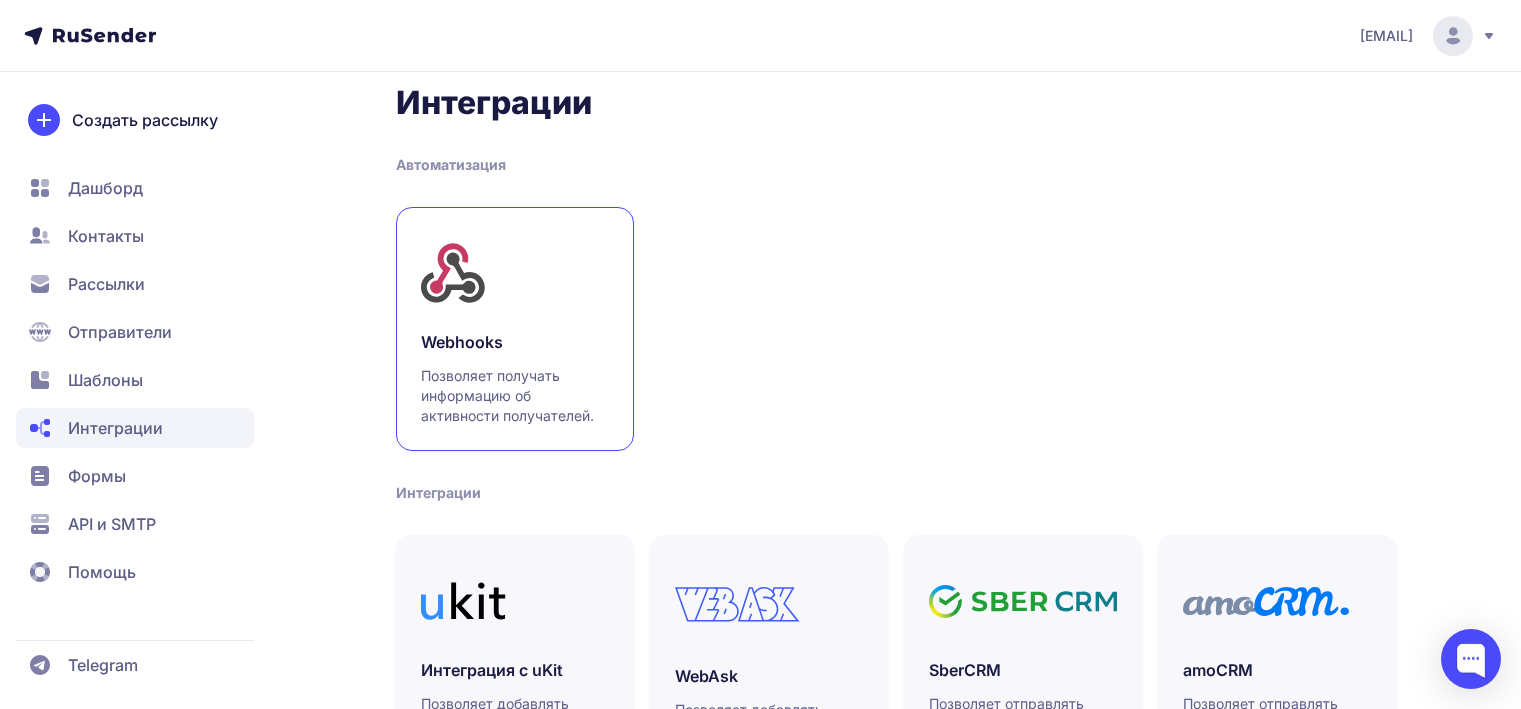 scroll, scrollTop: 0, scrollLeft: 0, axis: both 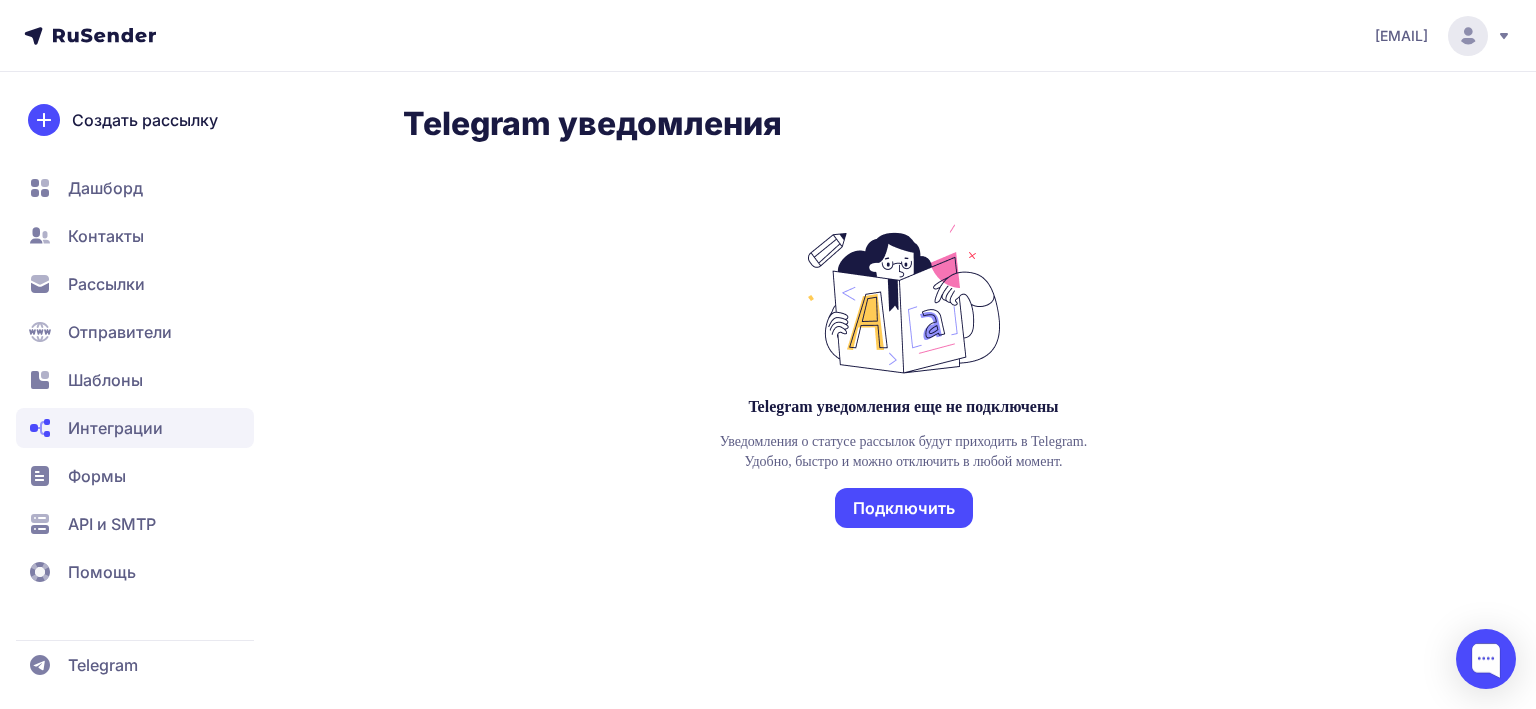 click on "Интеграции" 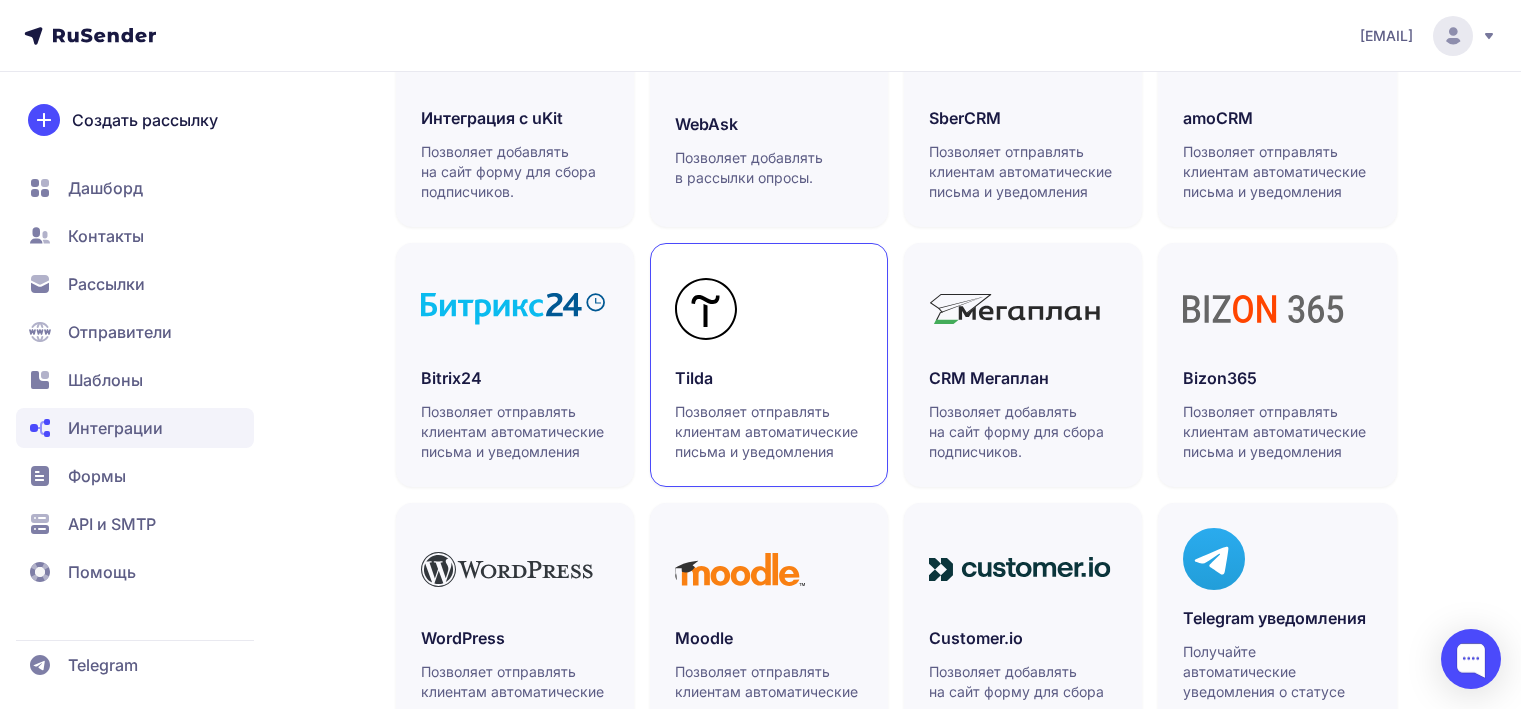 scroll, scrollTop: 666, scrollLeft: 0, axis: vertical 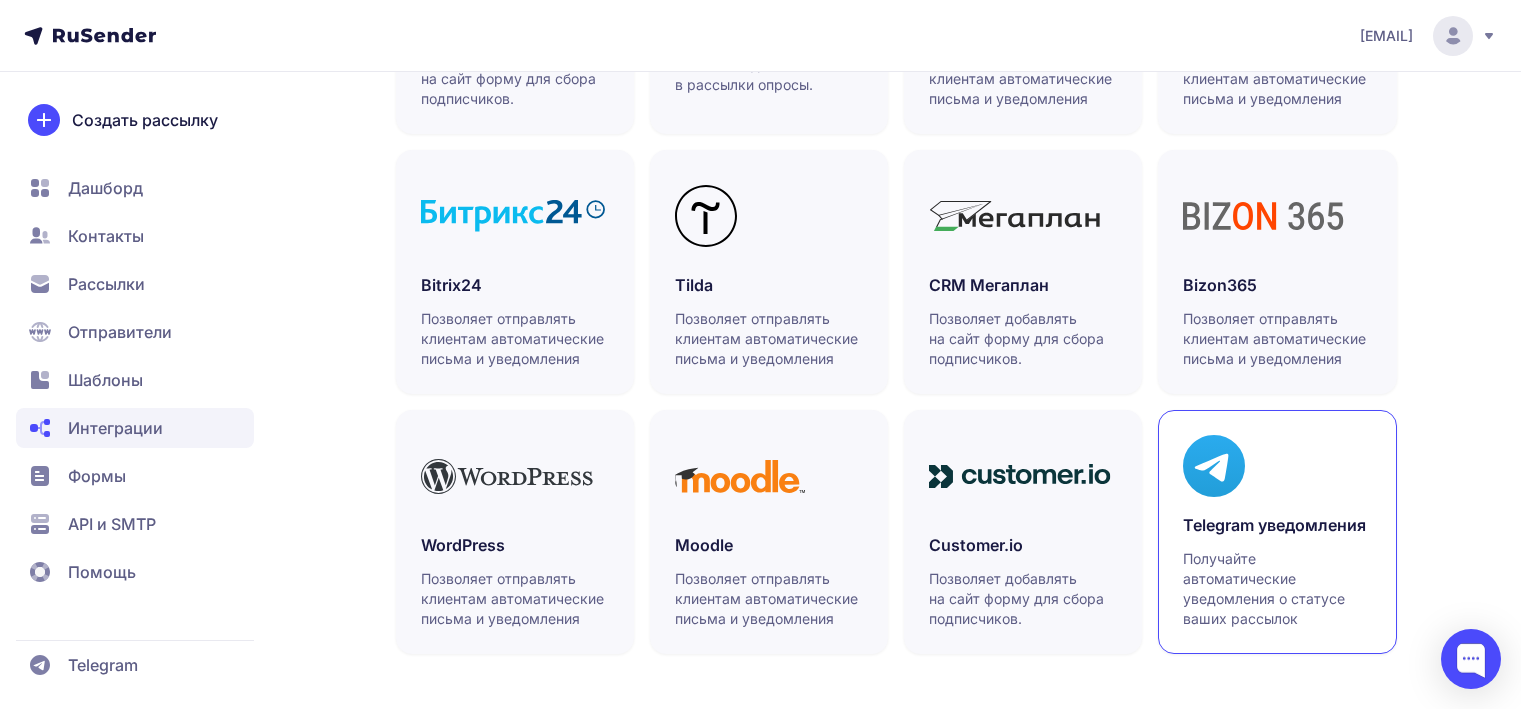 click on "Telegram уведомления" at bounding box center [1277, 525] 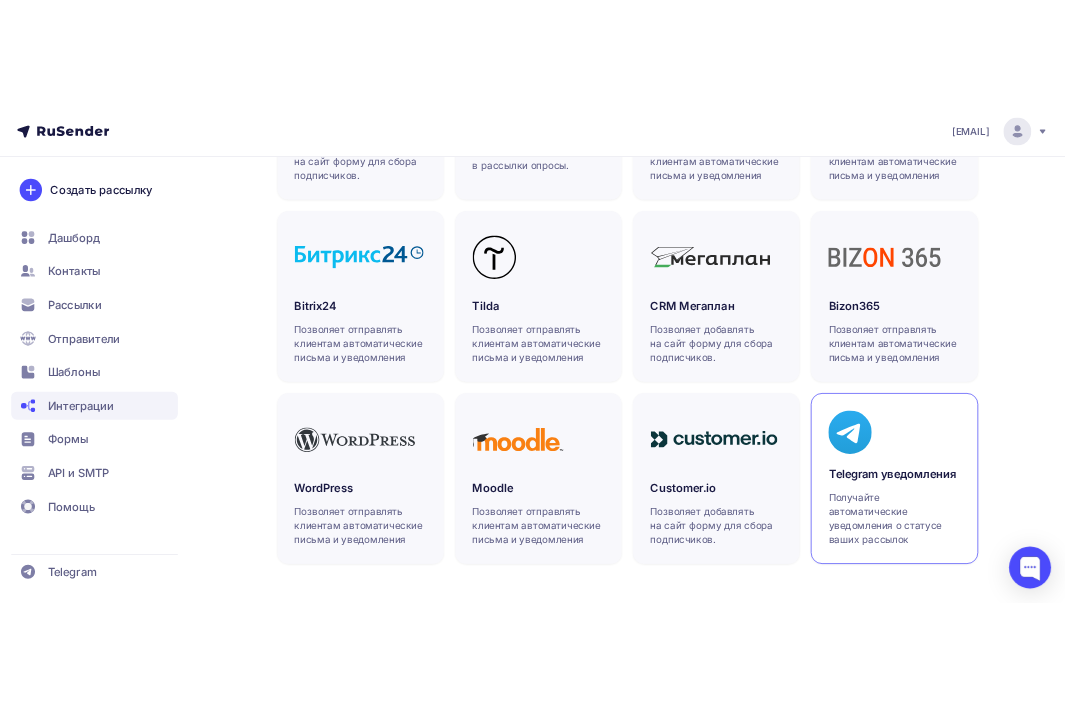 scroll, scrollTop: 0, scrollLeft: 0, axis: both 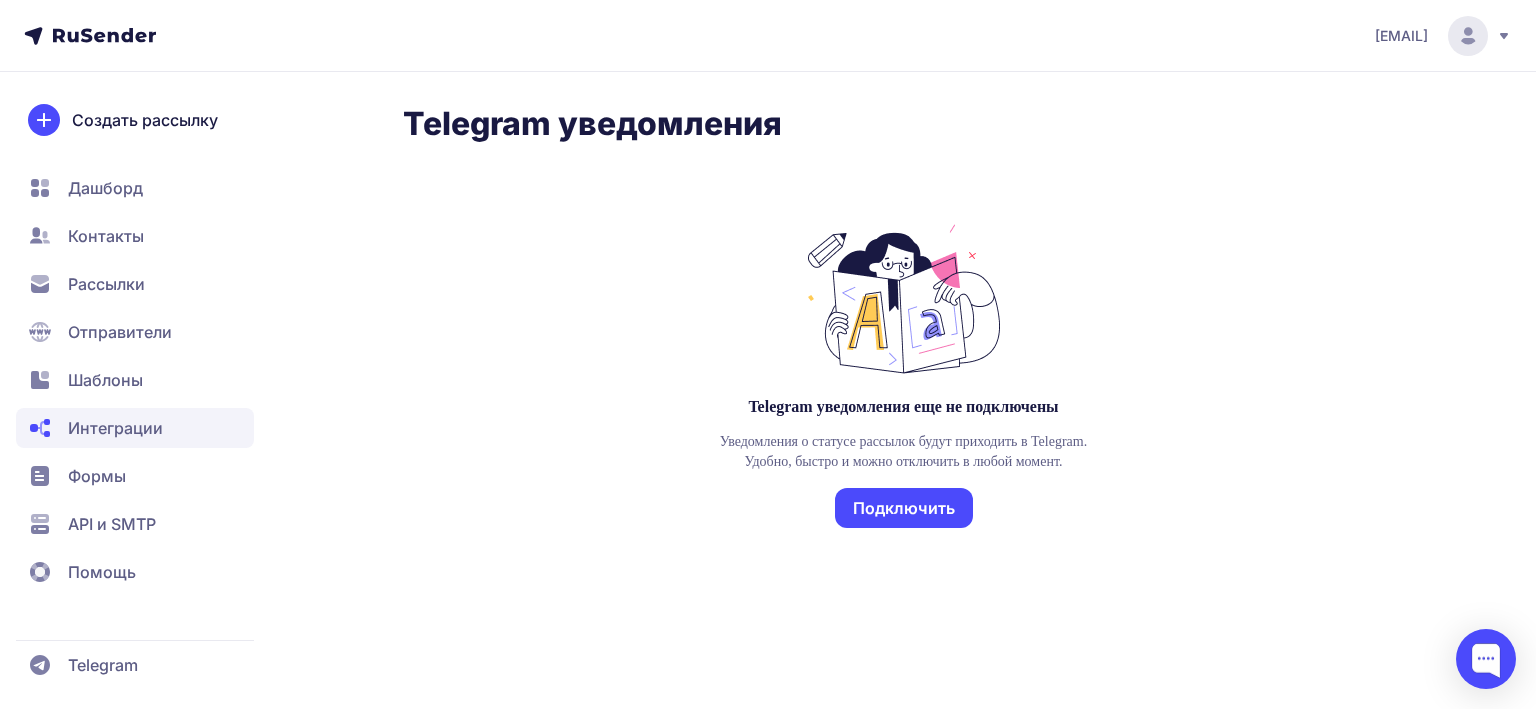 click on "Подключить" at bounding box center (904, 508) 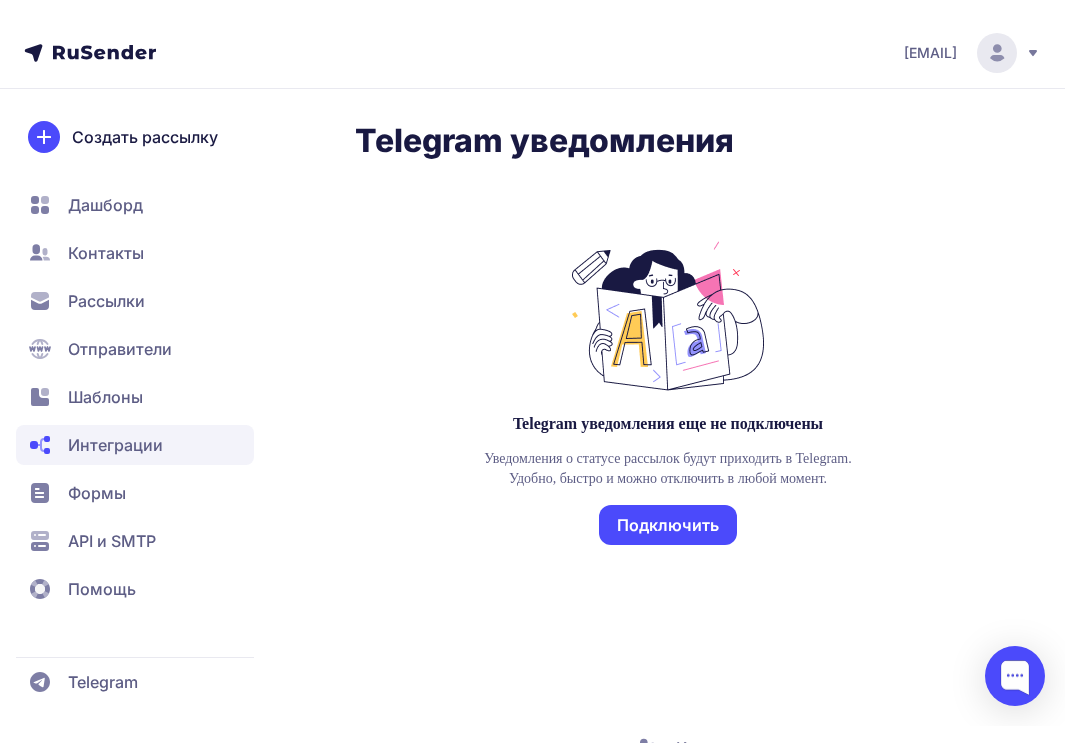 scroll, scrollTop: 0, scrollLeft: 0, axis: both 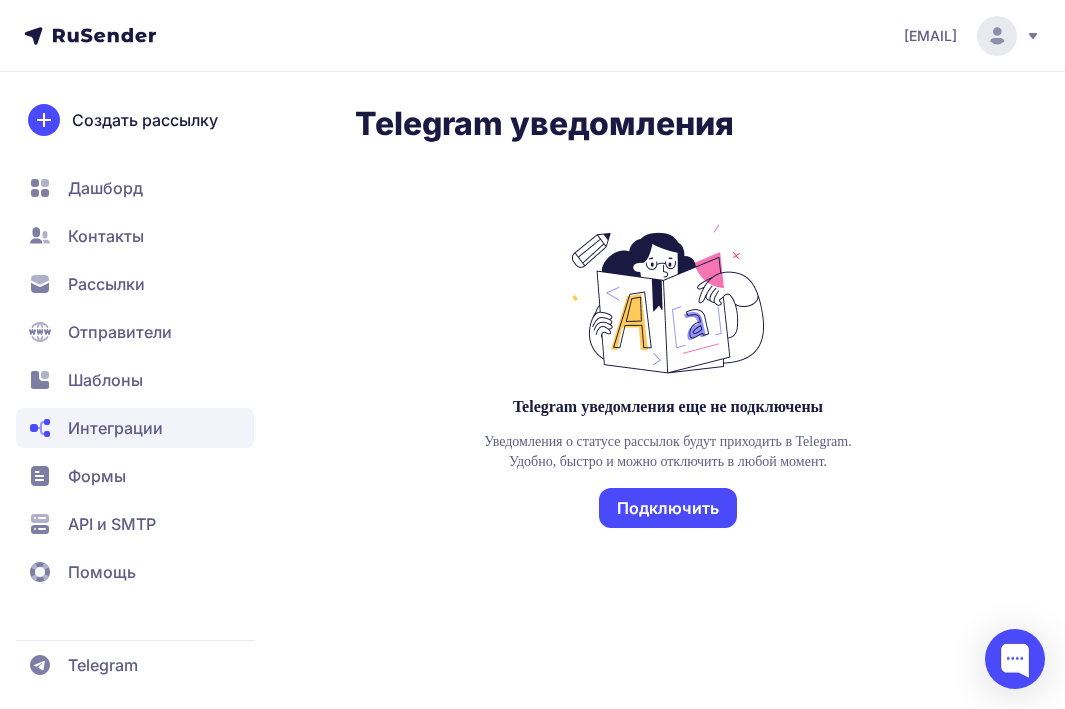 click on "Telegram уведомления еще не подключены   Уведомления о статусе рассылок будут приходить в Telegram.  Удобно, быстро и можно отключить в любой момент.   Подключить" at bounding box center (668, 392) 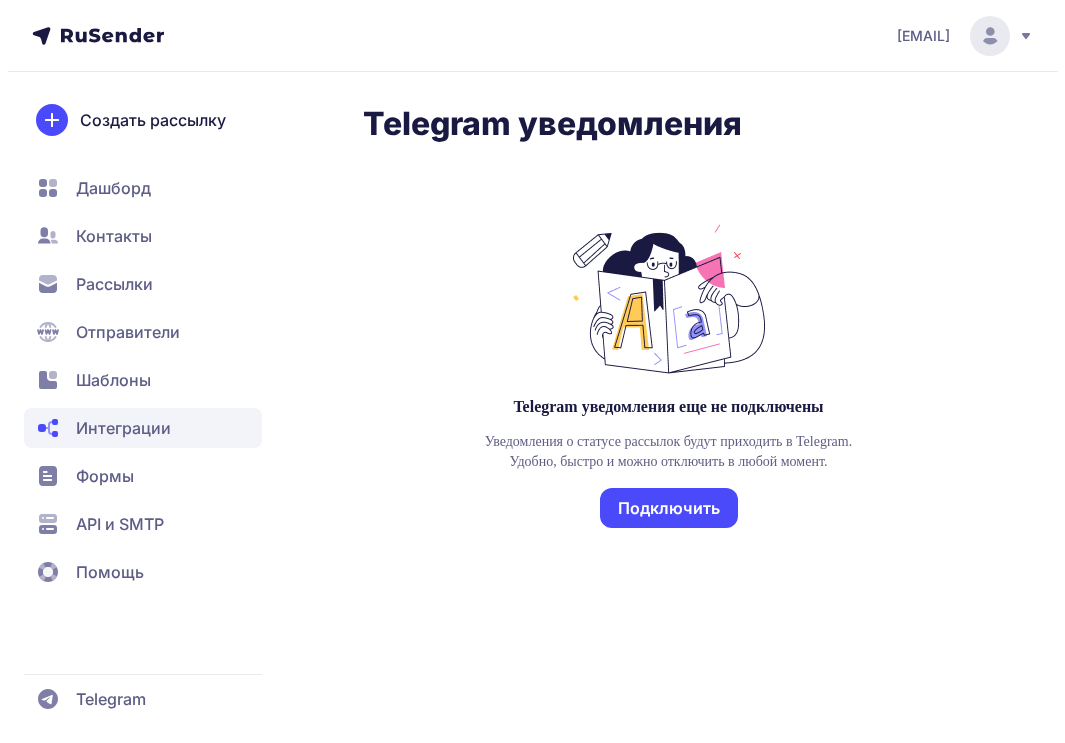 scroll, scrollTop: 0, scrollLeft: 0, axis: both 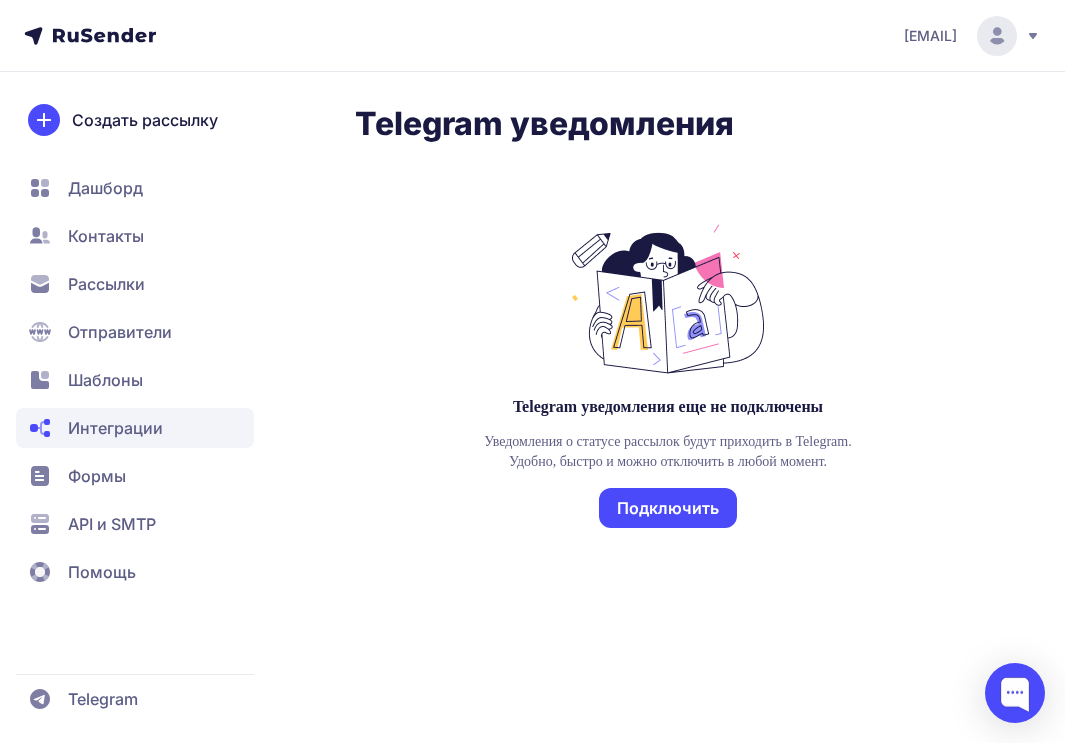 click on "Дашборд" 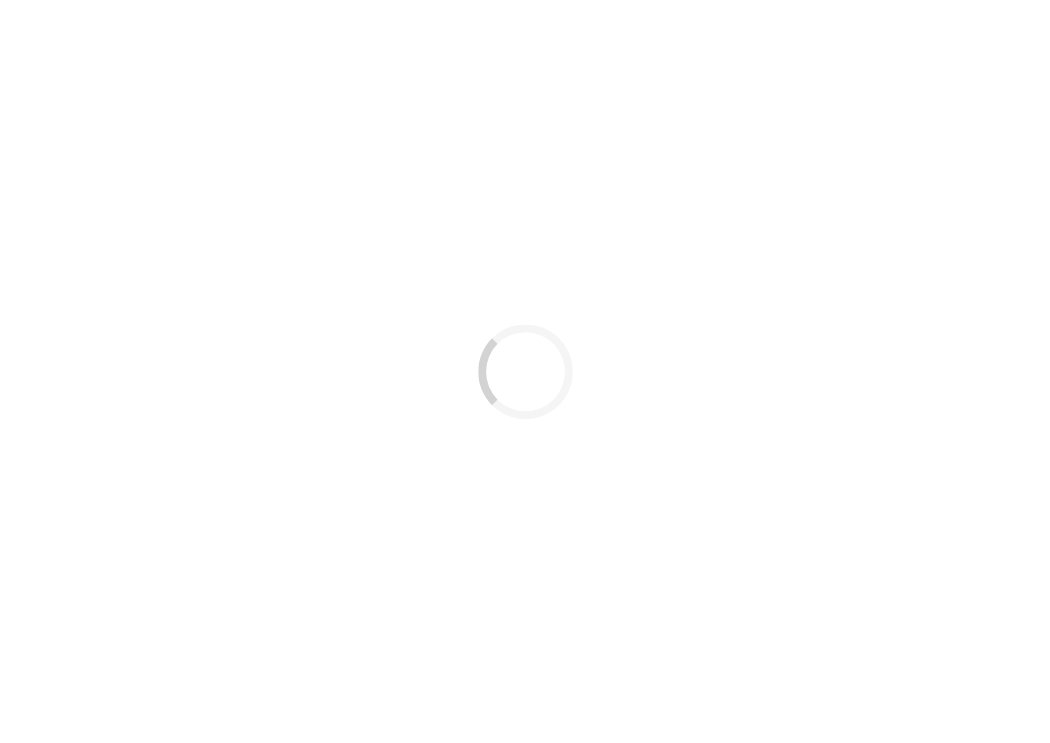 scroll, scrollTop: 0, scrollLeft: 0, axis: both 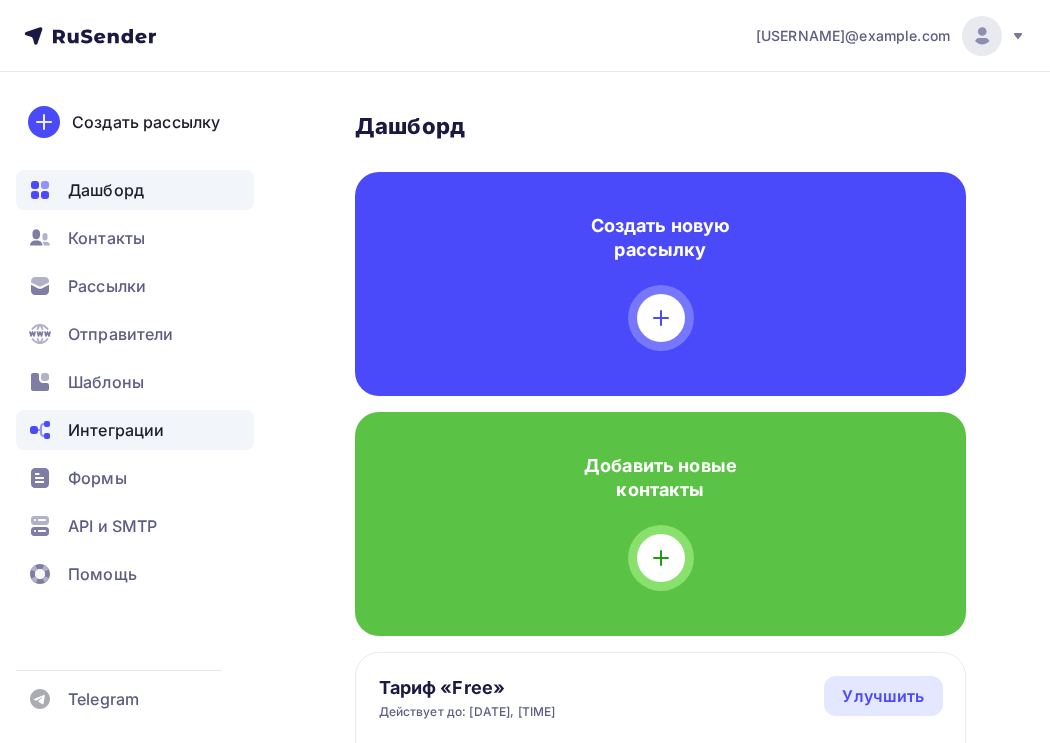 click on "Интеграции" at bounding box center (135, 430) 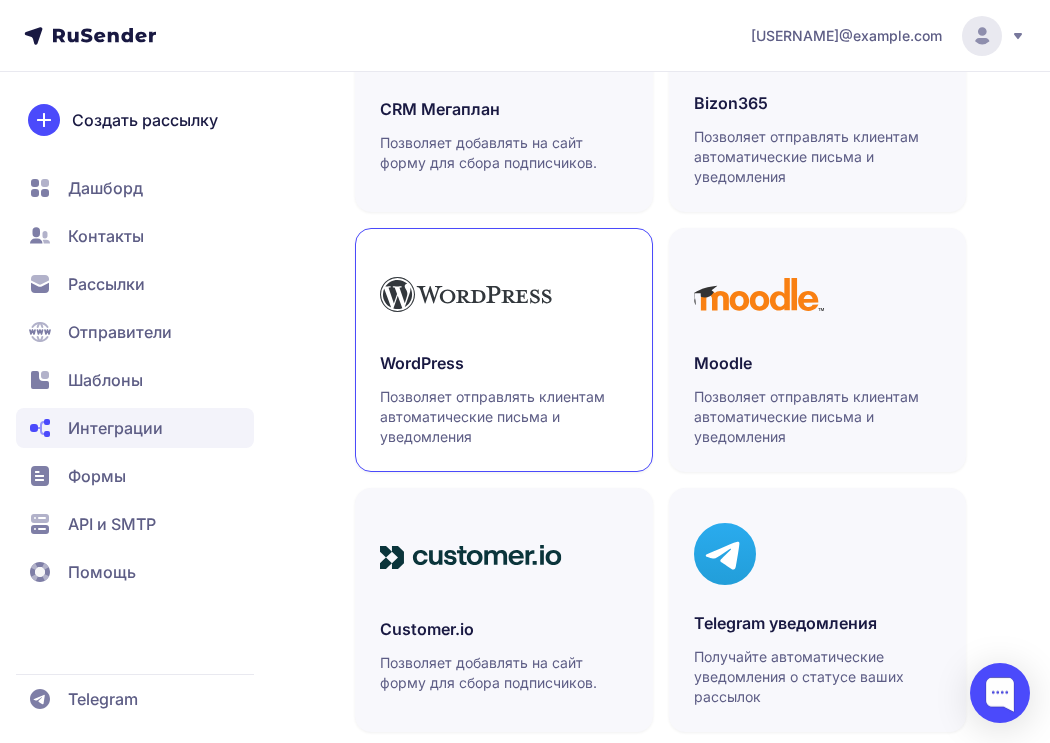 scroll, scrollTop: 1386, scrollLeft: 0, axis: vertical 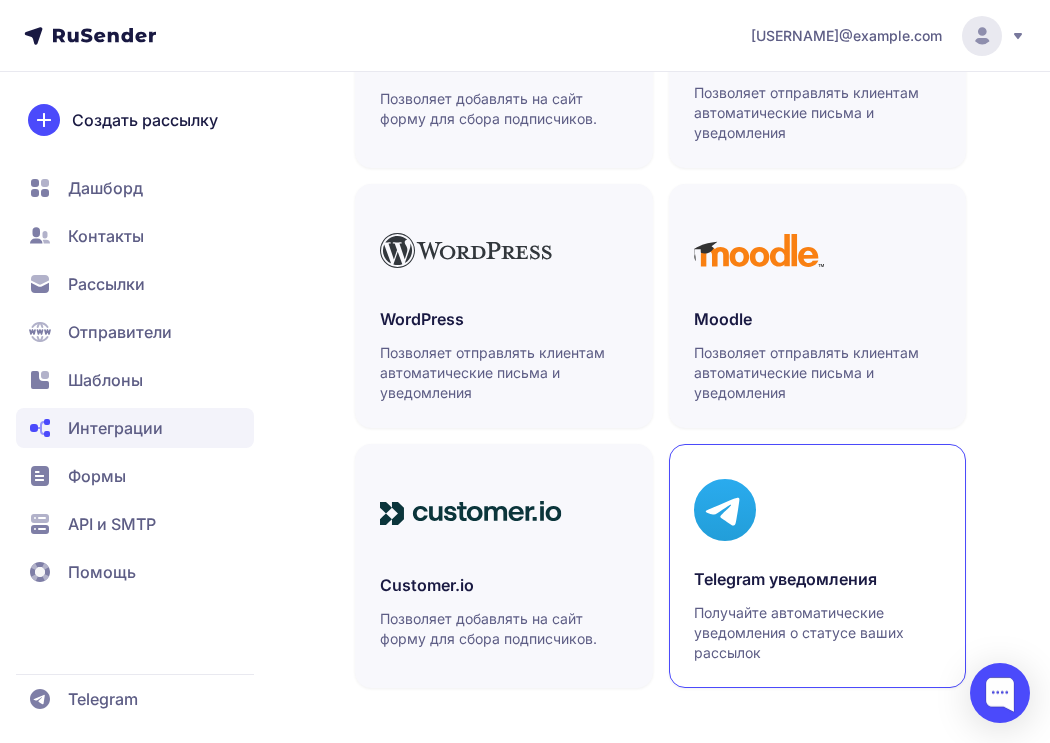 click at bounding box center [818, 510] 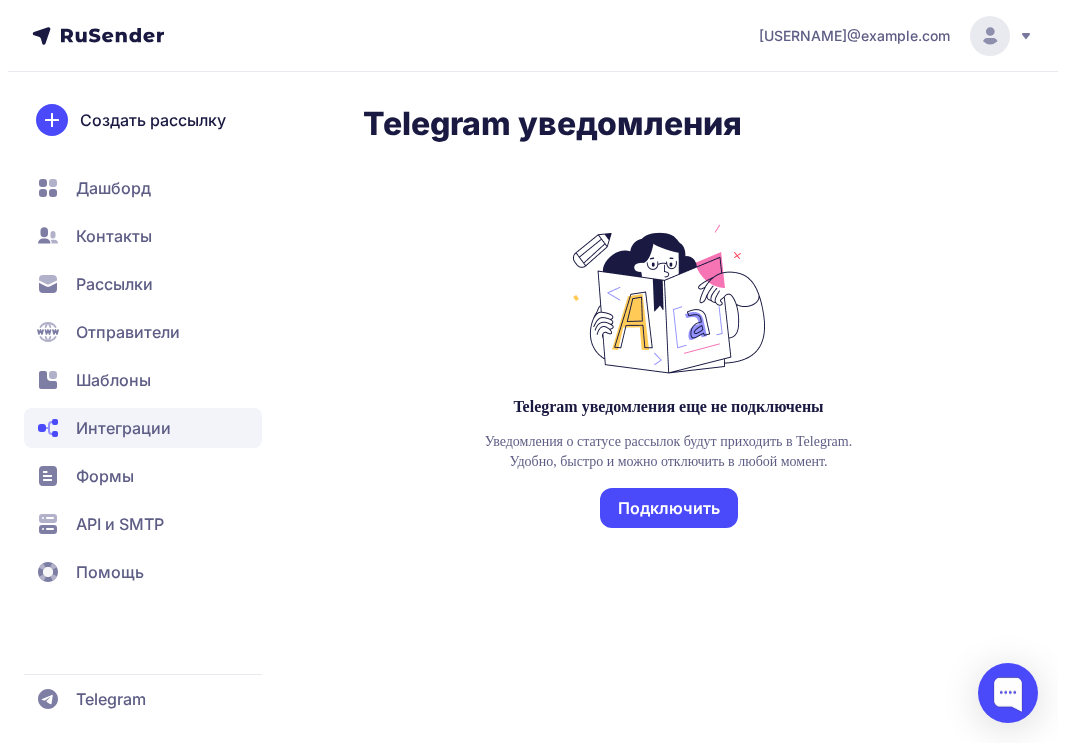 scroll, scrollTop: 0, scrollLeft: 0, axis: both 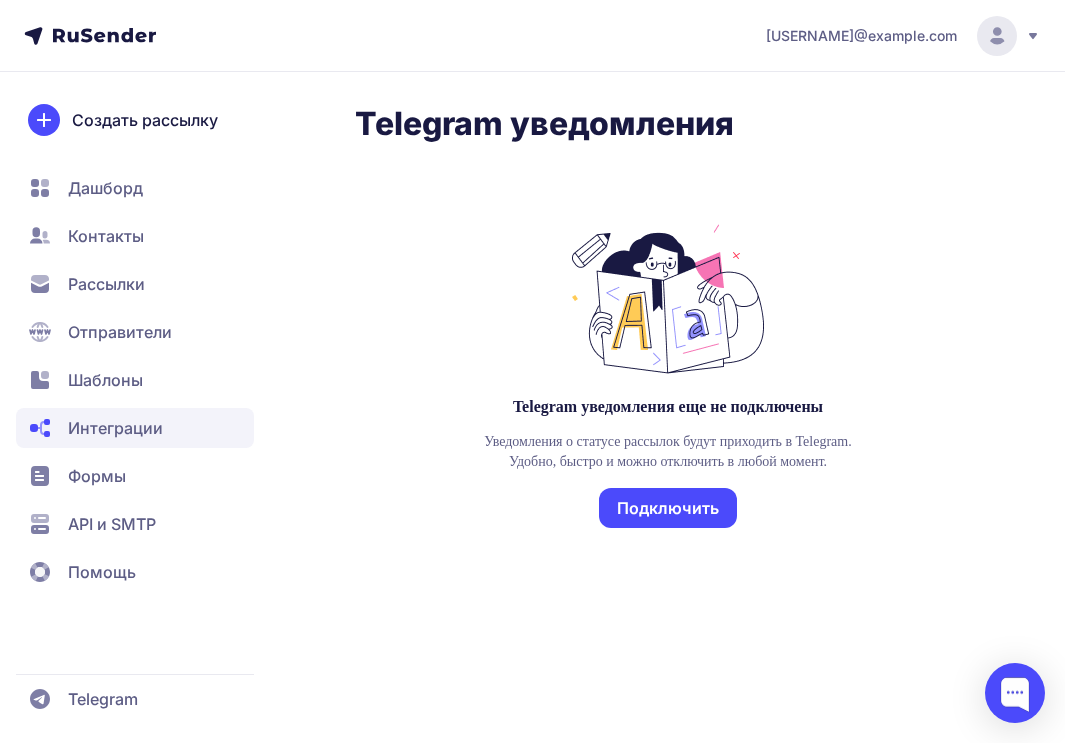 click on "Подключить" at bounding box center (668, 508) 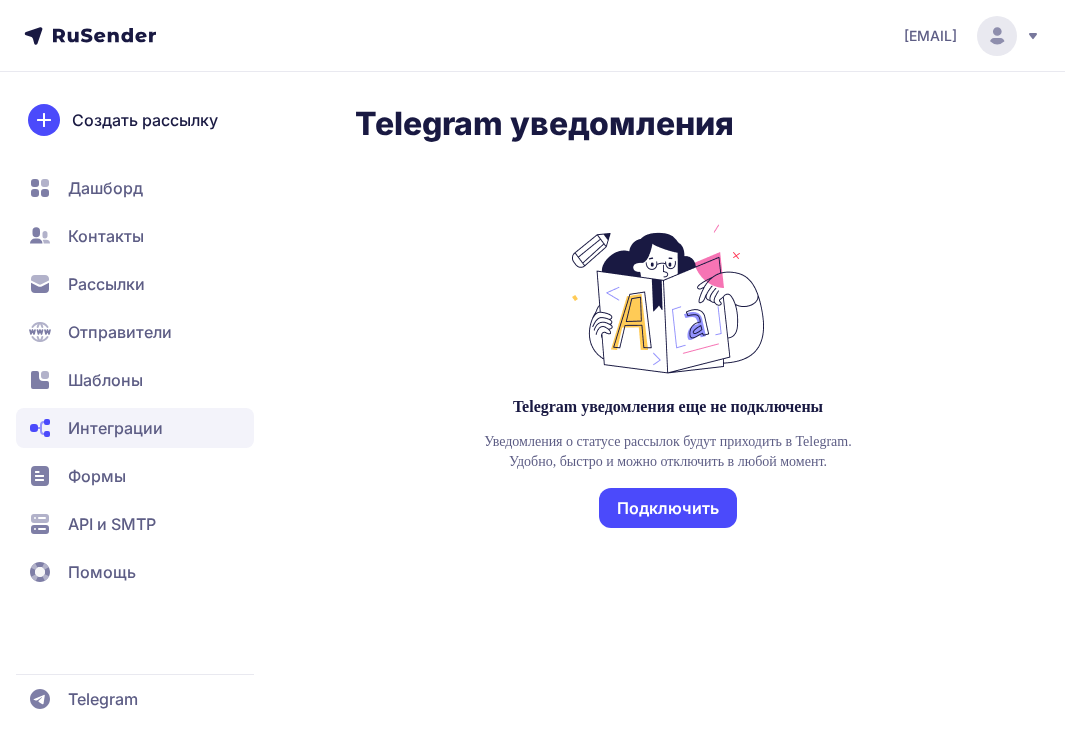 scroll, scrollTop: 0, scrollLeft: 0, axis: both 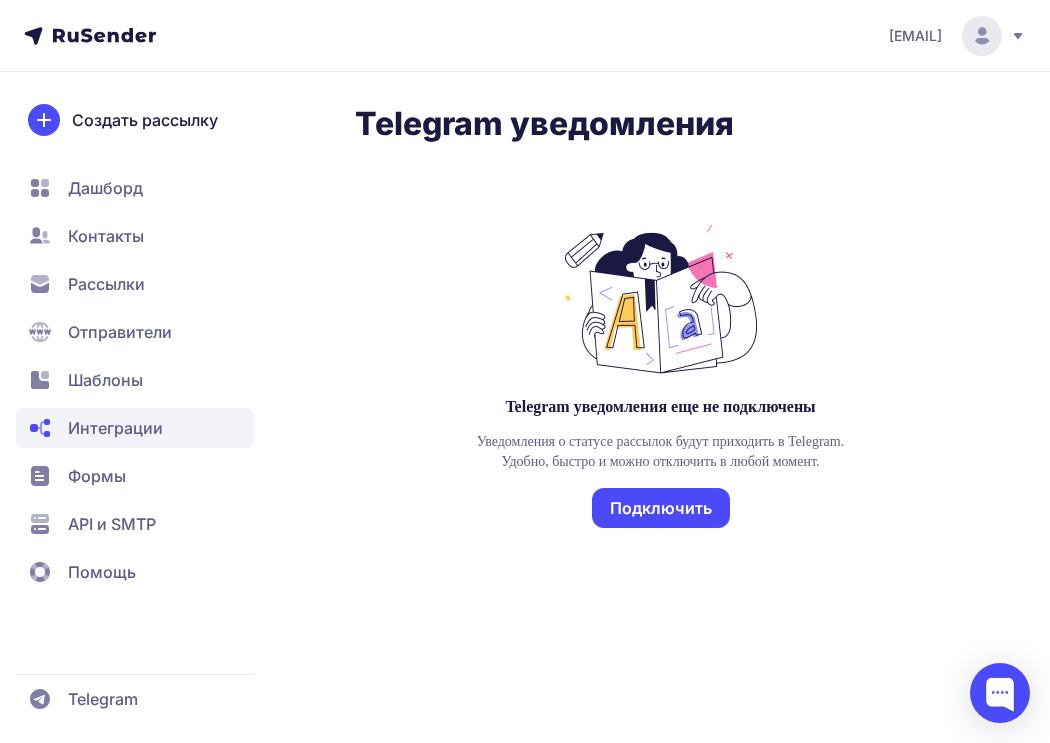 click on "Подключить" at bounding box center (661, 508) 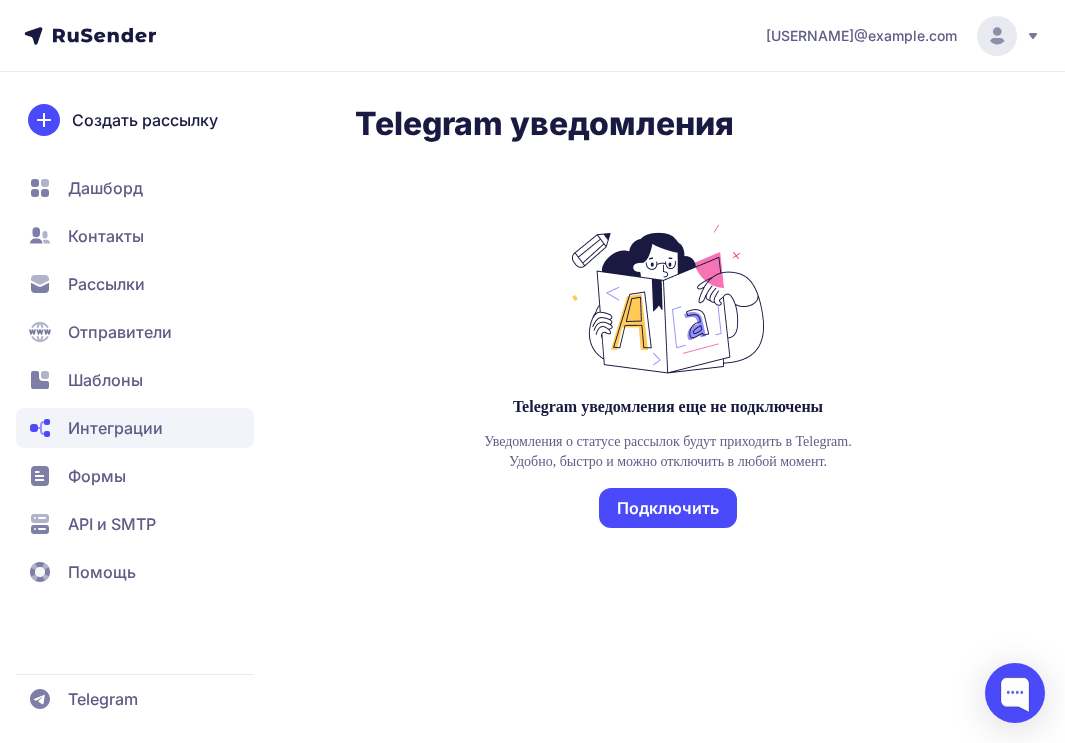 scroll, scrollTop: 0, scrollLeft: 0, axis: both 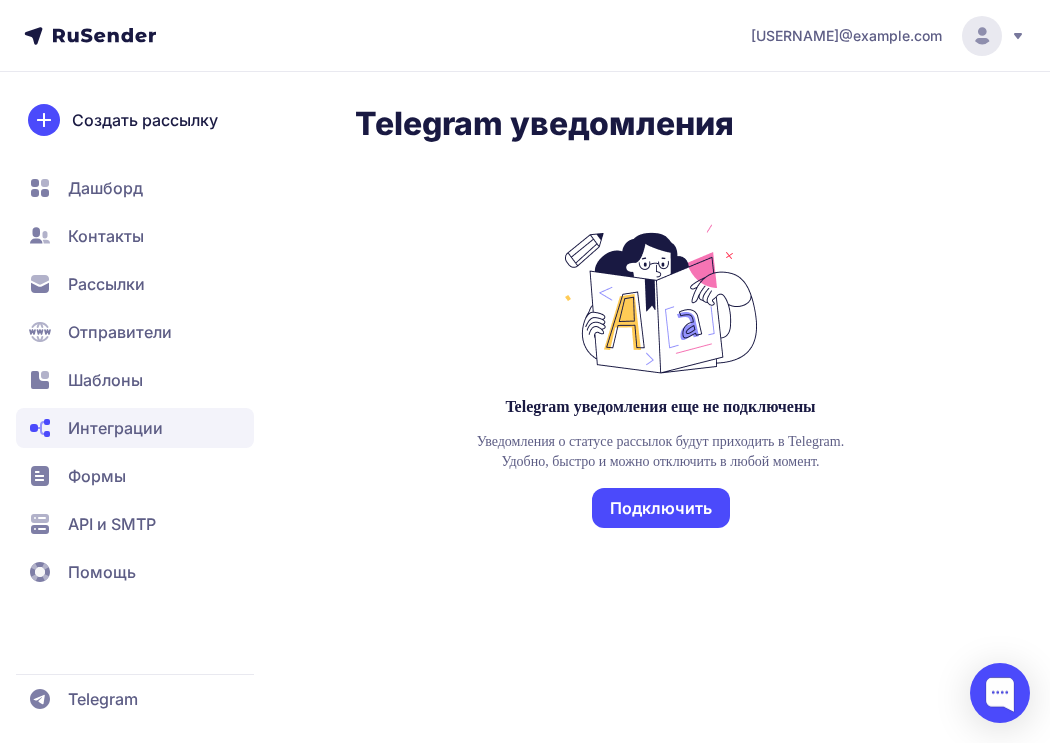 click on "Подключить" at bounding box center [661, 508] 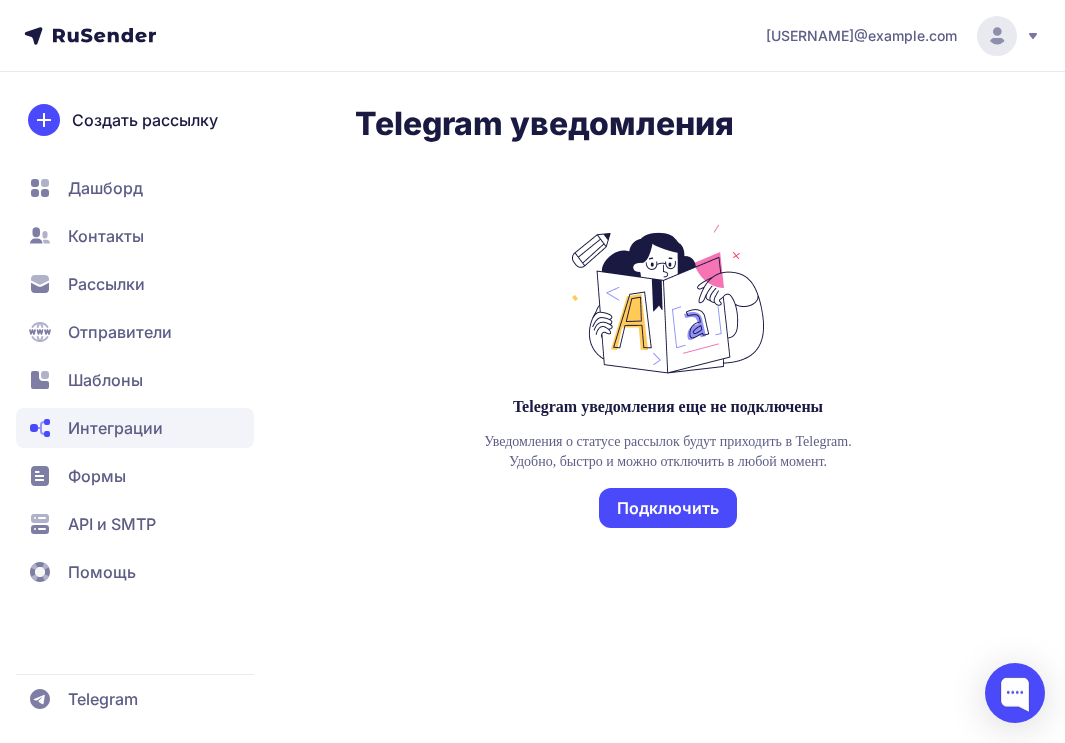 click on "Подключить" at bounding box center (668, 508) 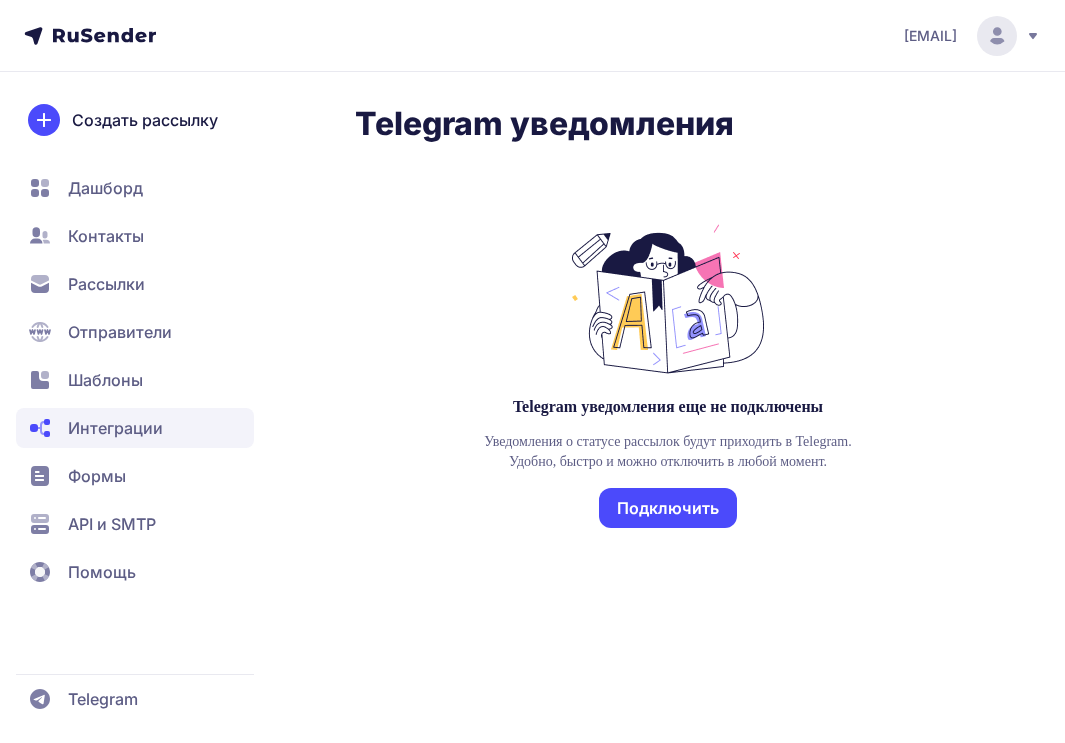 scroll, scrollTop: 0, scrollLeft: 0, axis: both 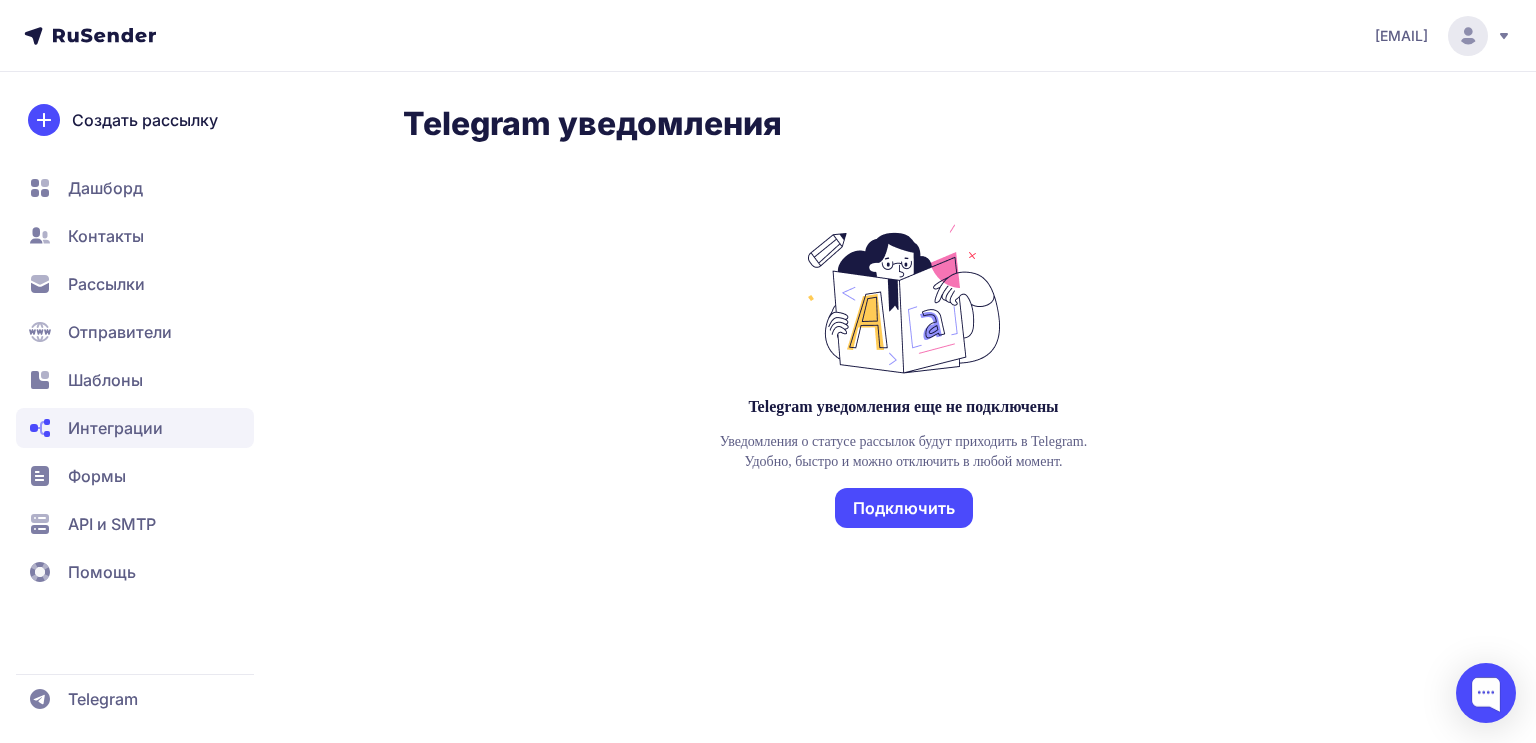 click at bounding box center (904, 299) 